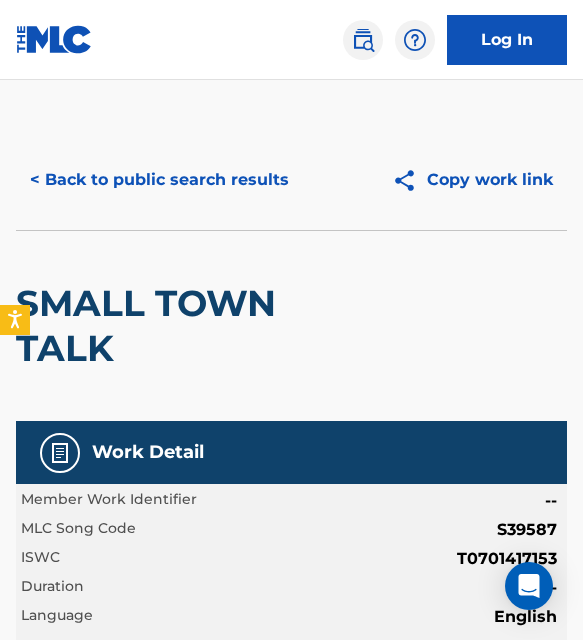 scroll, scrollTop: 1869, scrollLeft: 0, axis: vertical 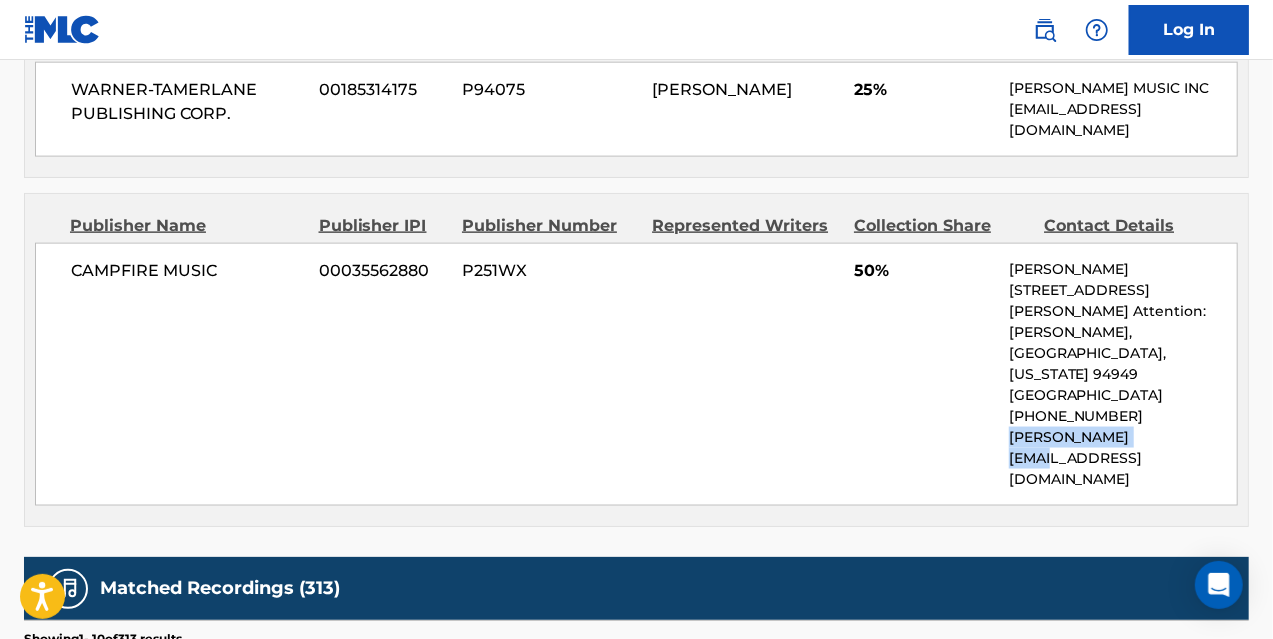 drag, startPoint x: 1004, startPoint y: 386, endPoint x: 1175, endPoint y: 387, distance: 171.00293 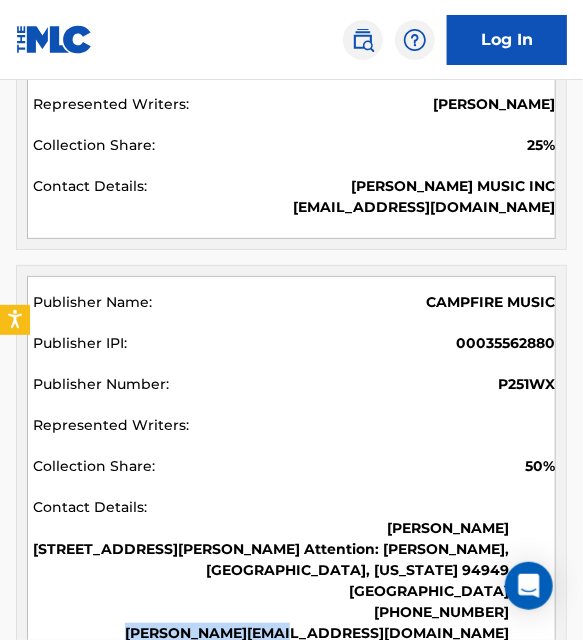 scroll, scrollTop: 1733, scrollLeft: 0, axis: vertical 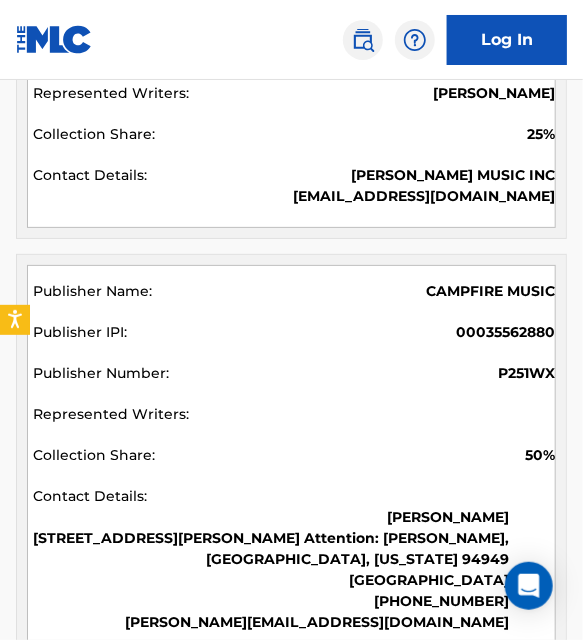 click on "[PERSON_NAME] MUSIC INC [EMAIL_ADDRESS][DOMAIN_NAME]" at bounding box center [294, 188] 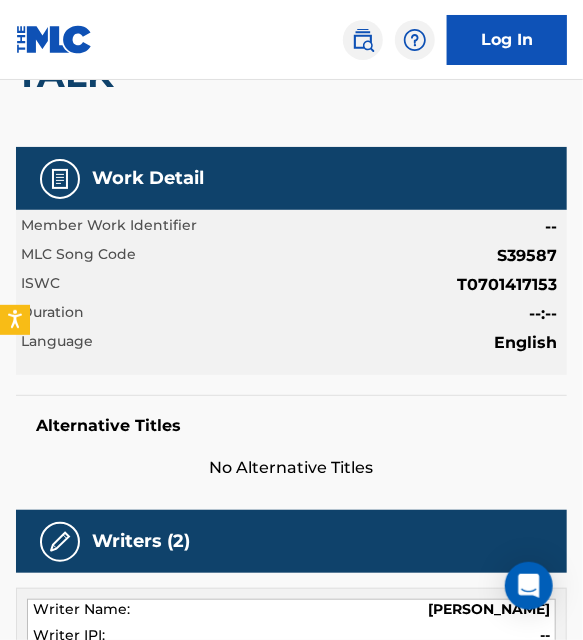 scroll, scrollTop: 0, scrollLeft: 0, axis: both 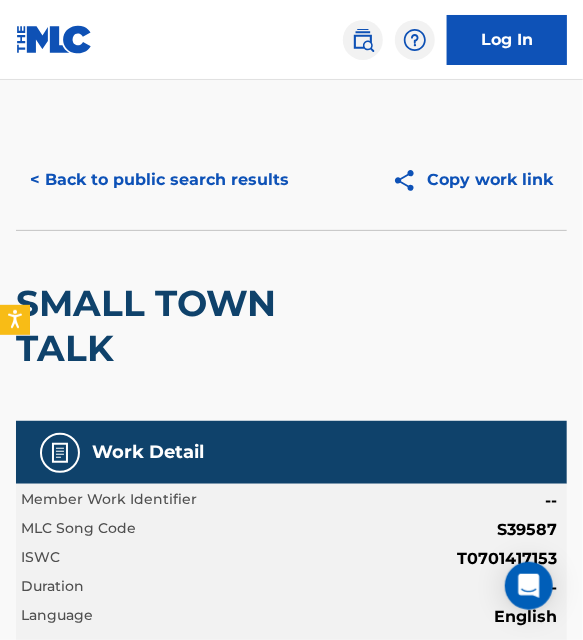 click on "< Back to public search results" at bounding box center [159, 180] 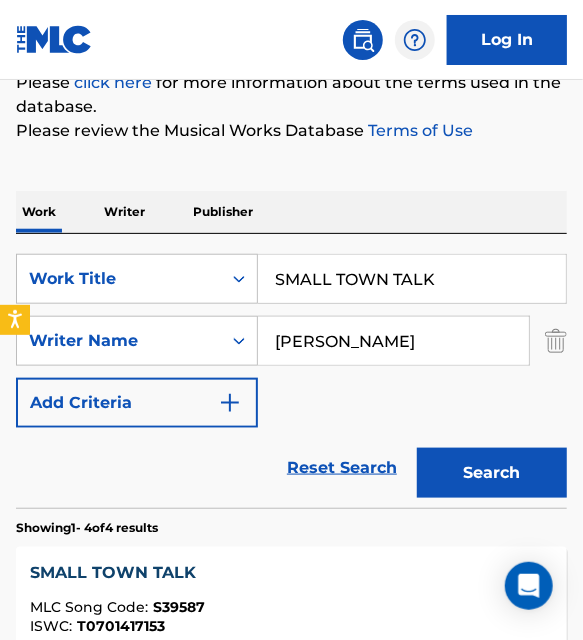 scroll, scrollTop: 262, scrollLeft: 0, axis: vertical 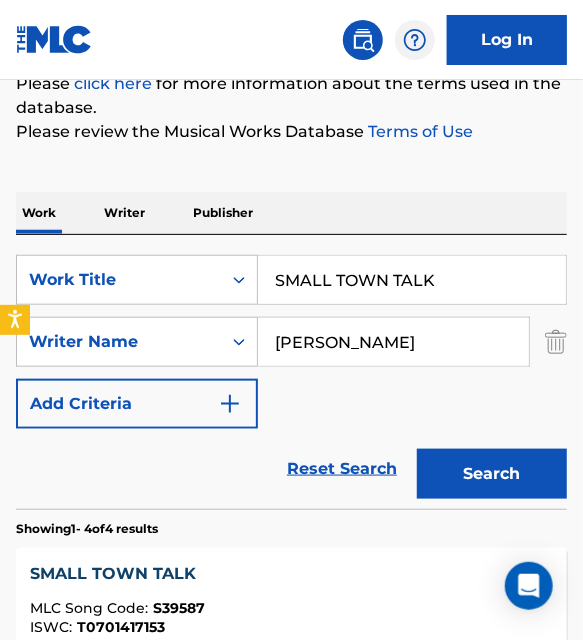 click on "SMALL TOWN TALK" at bounding box center [412, 280] 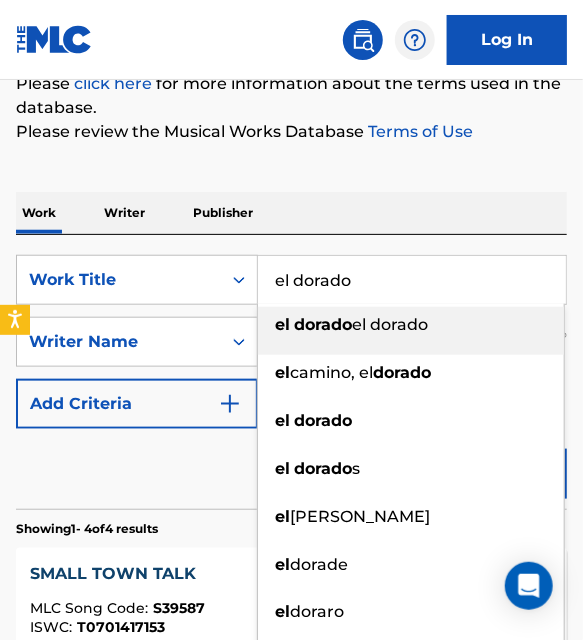 type on "el dorado" 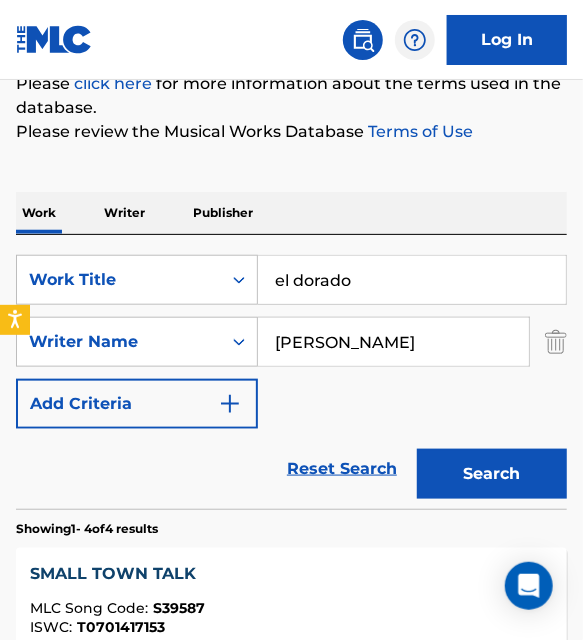 click on "[PERSON_NAME]" at bounding box center (393, 342) 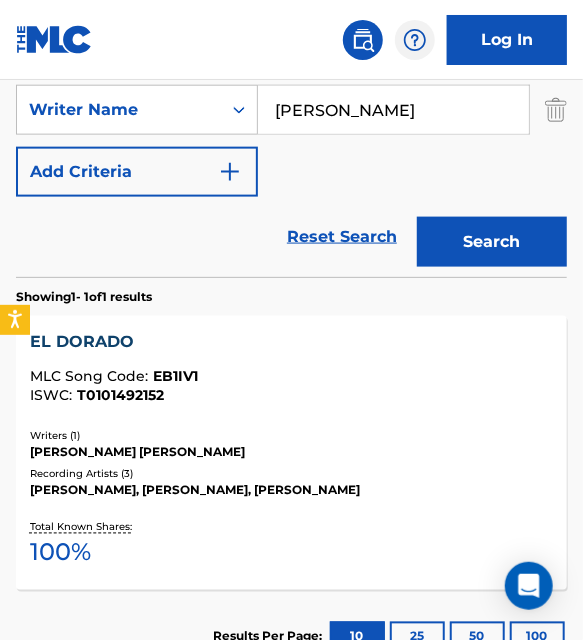 scroll, scrollTop: 495, scrollLeft: 0, axis: vertical 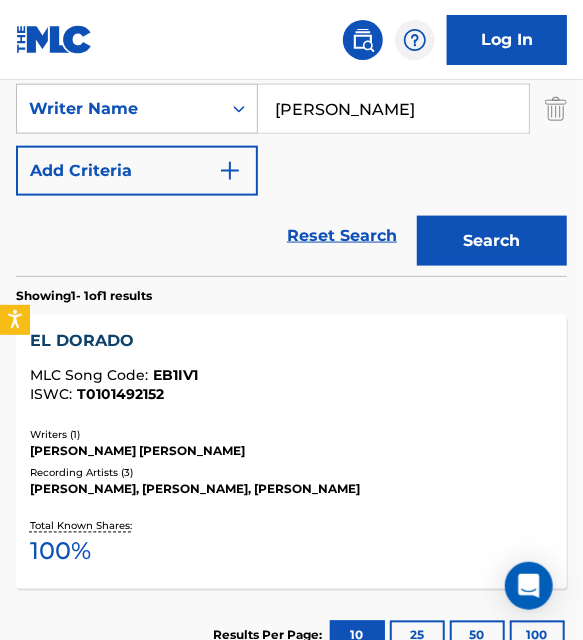 click on "EL DORADO" at bounding box center [291, 341] 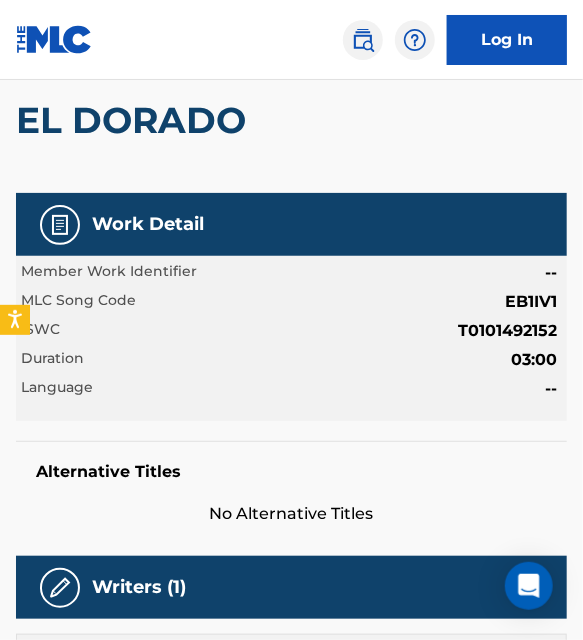 scroll, scrollTop: 0, scrollLeft: 0, axis: both 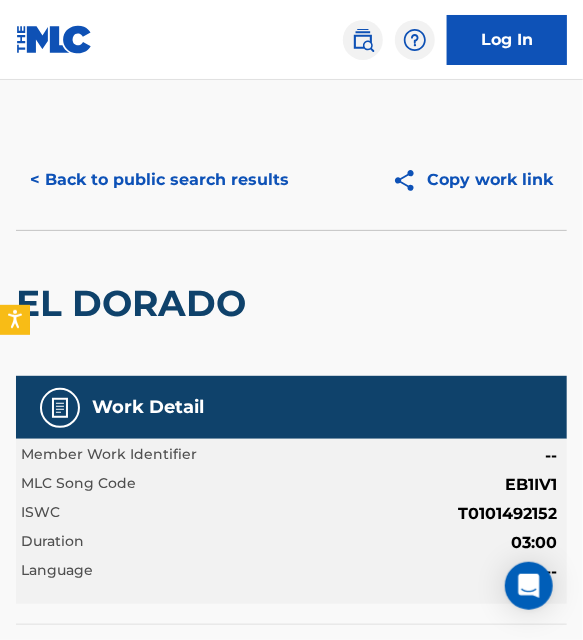 click on "< Back to public search results" at bounding box center [159, 180] 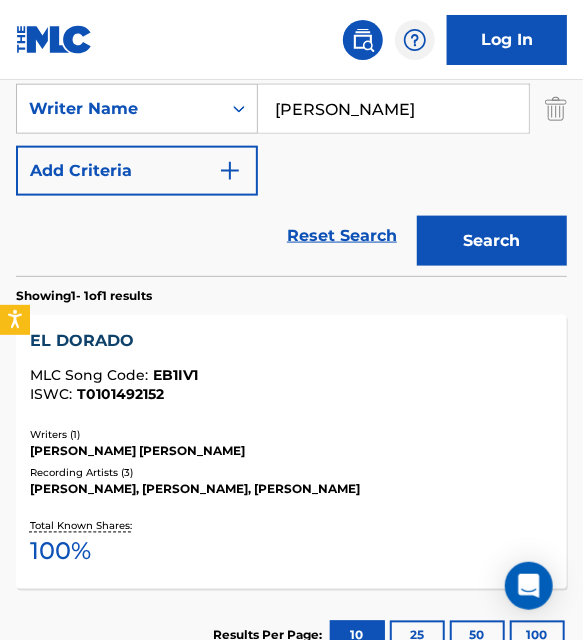 scroll, scrollTop: 408, scrollLeft: 0, axis: vertical 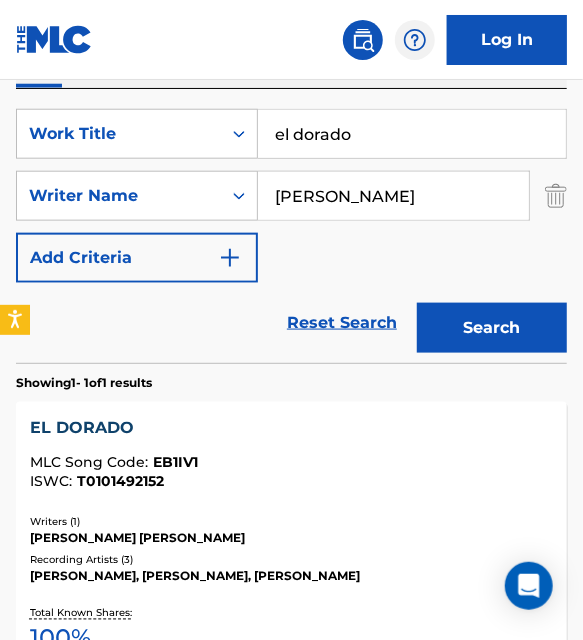 click on "el dorado" at bounding box center [412, 134] 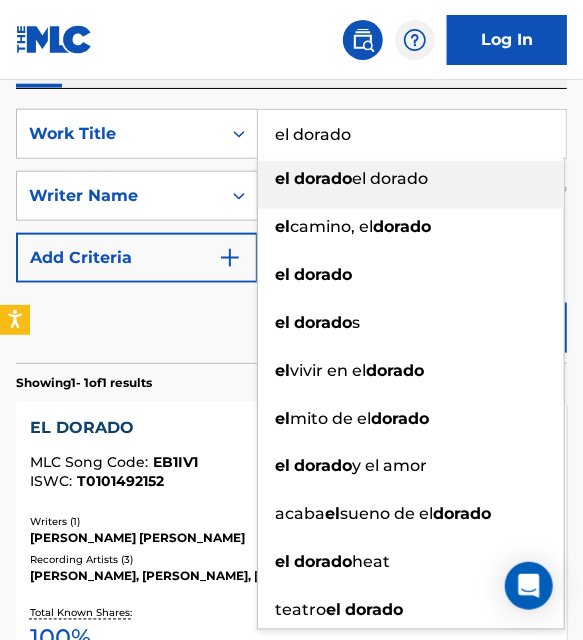 click on "el dorado" at bounding box center (412, 134) 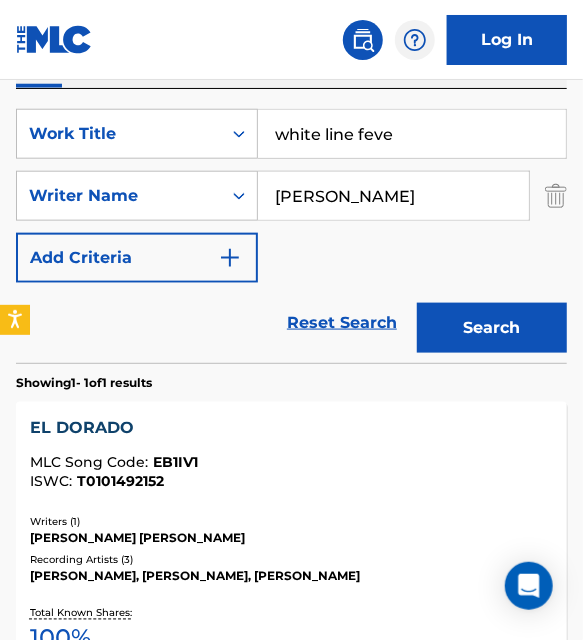click on "white line feve" at bounding box center (412, 134) 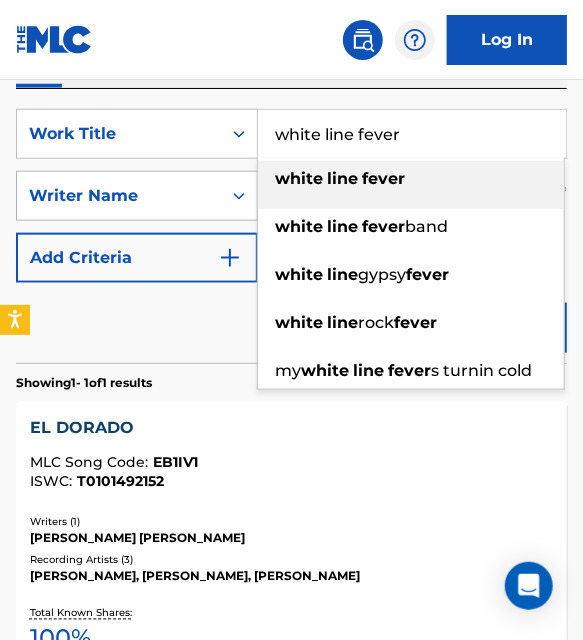 type on "white line fever" 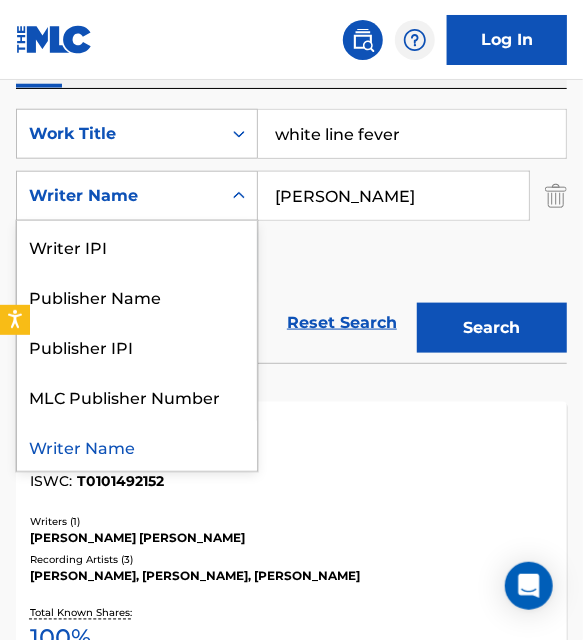 click on "Writer Name" at bounding box center [119, 196] 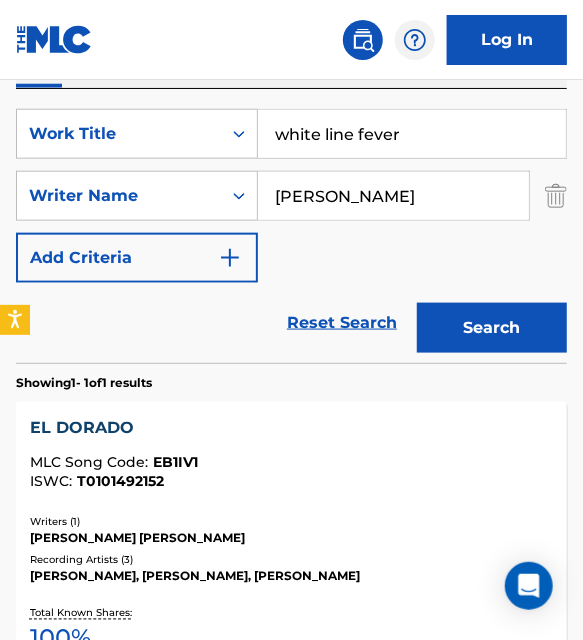 click on "[PERSON_NAME]" at bounding box center (393, 196) 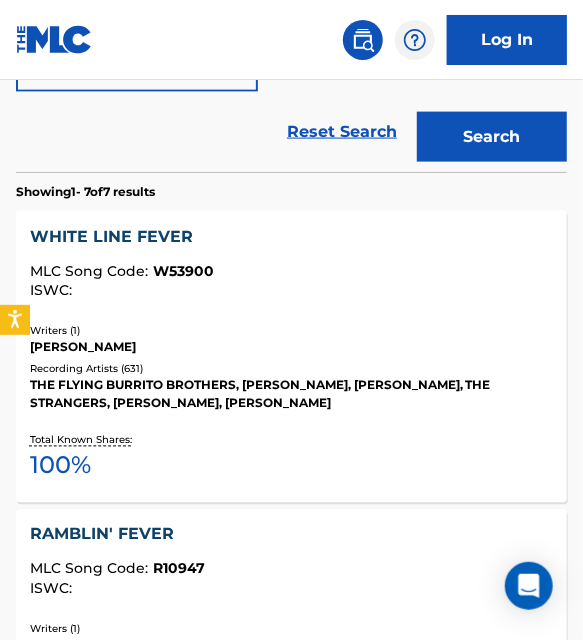 scroll, scrollTop: 604, scrollLeft: 0, axis: vertical 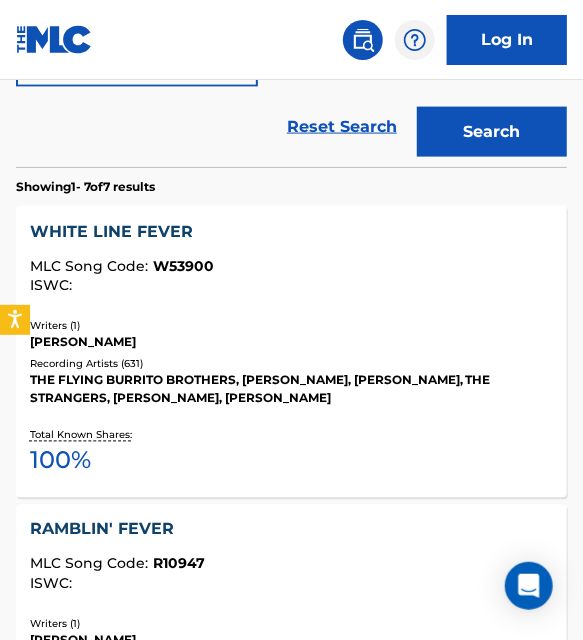 click on "[PERSON_NAME]" at bounding box center (291, 343) 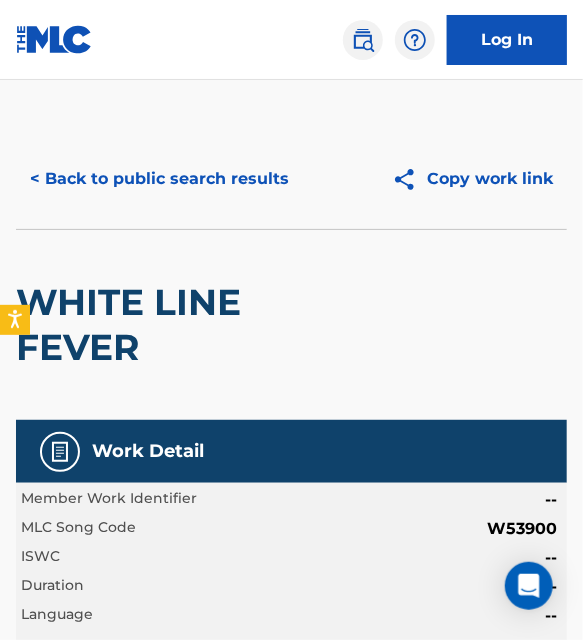 scroll, scrollTop: 0, scrollLeft: 0, axis: both 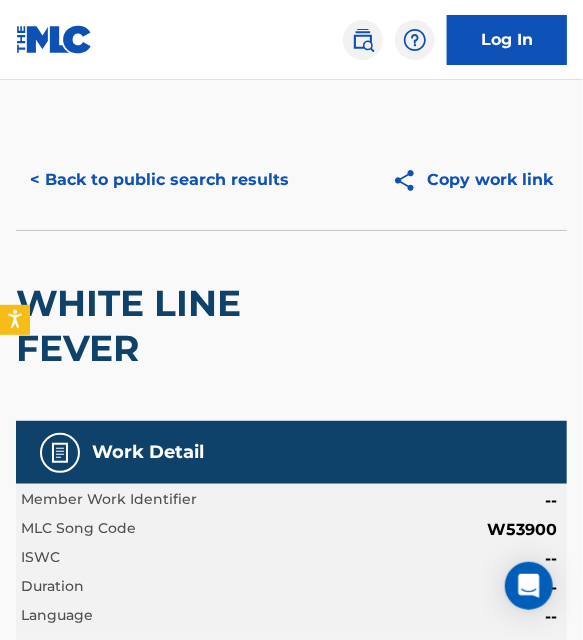 click on "< Back to public search results" at bounding box center (159, 180) 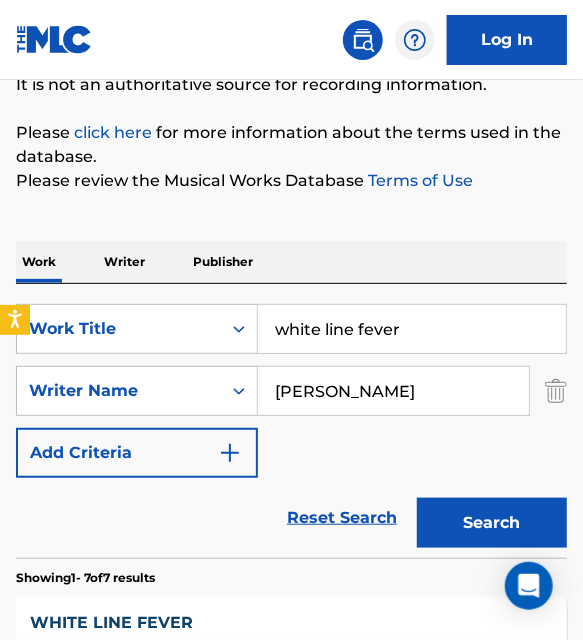 scroll, scrollTop: 214, scrollLeft: 0, axis: vertical 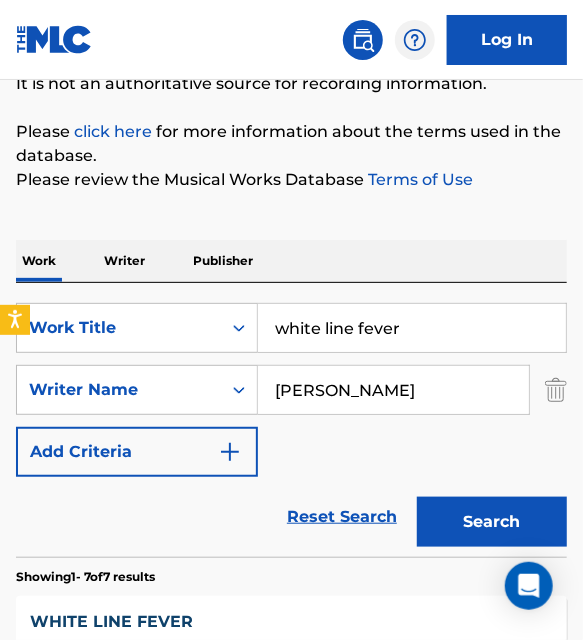 click on "SearchWithCriteria8894a0b4-dfb1-4619-a6b8-d68a4f6a6d0e Work Title white line fever SearchWithCriteria74e2def5-1591-43df-81f0-ef3fcbcbe04a Writer Name [PERSON_NAME] Add Criteria" at bounding box center [291, 390] 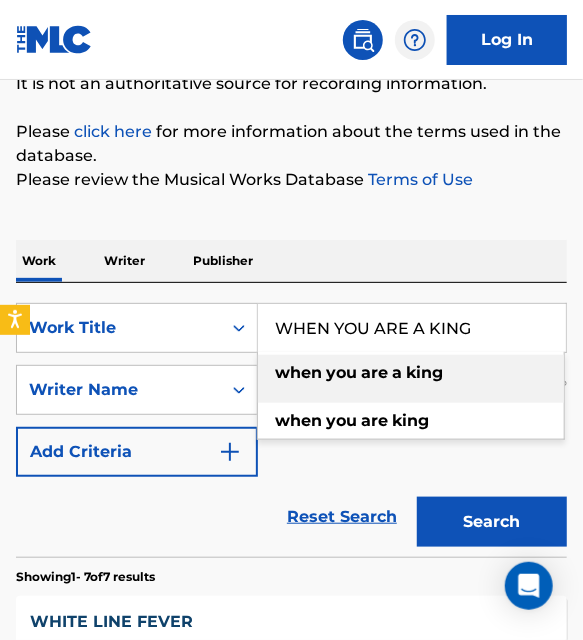 type on "WHEN YOU ARE A KING" 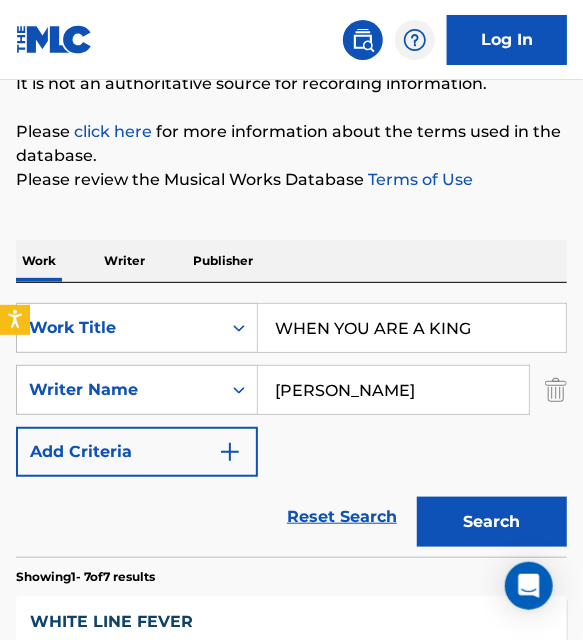type on "J" 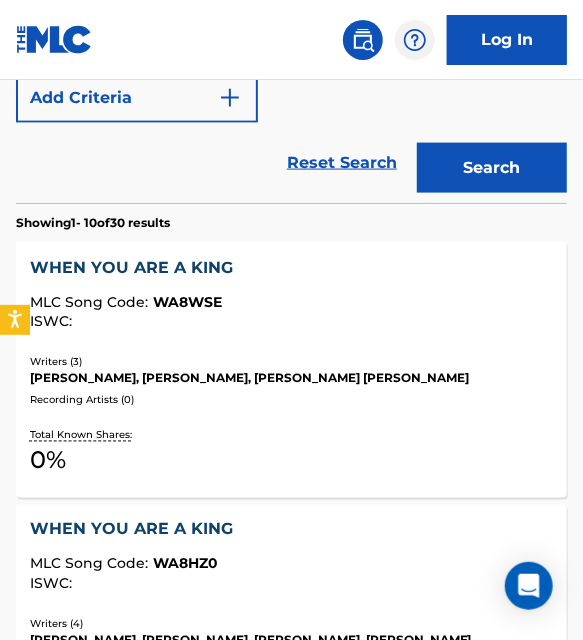 scroll, scrollTop: 567, scrollLeft: 0, axis: vertical 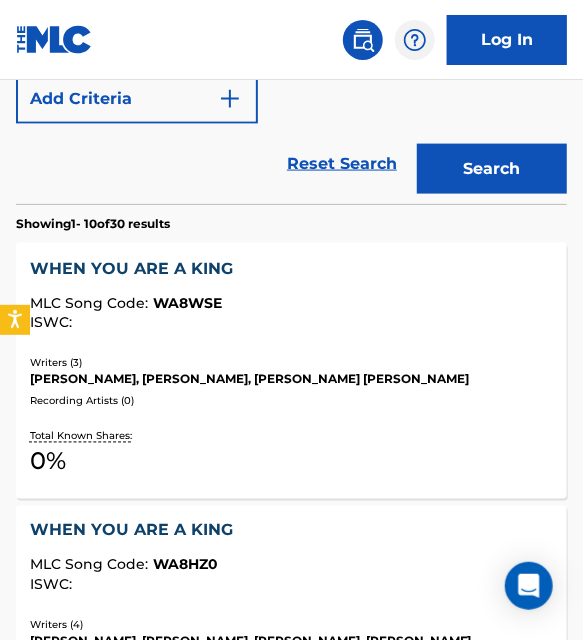 click on "WHEN YOU ARE A KING" at bounding box center [291, 269] 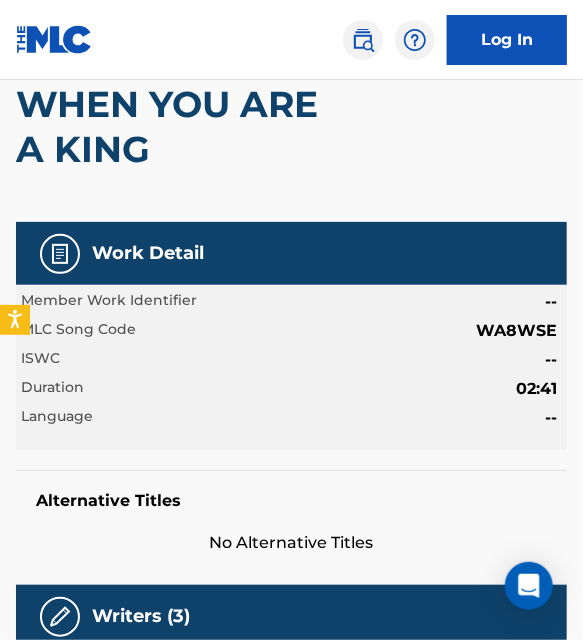 scroll, scrollTop: 0, scrollLeft: 0, axis: both 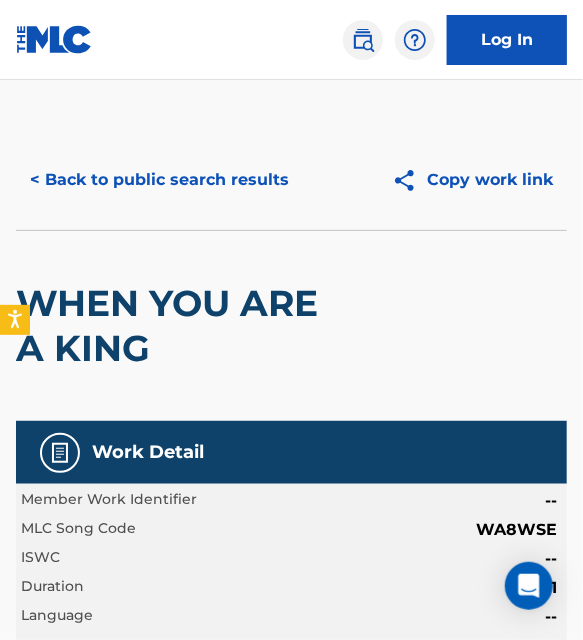 click on "< Back to public search results" at bounding box center (159, 180) 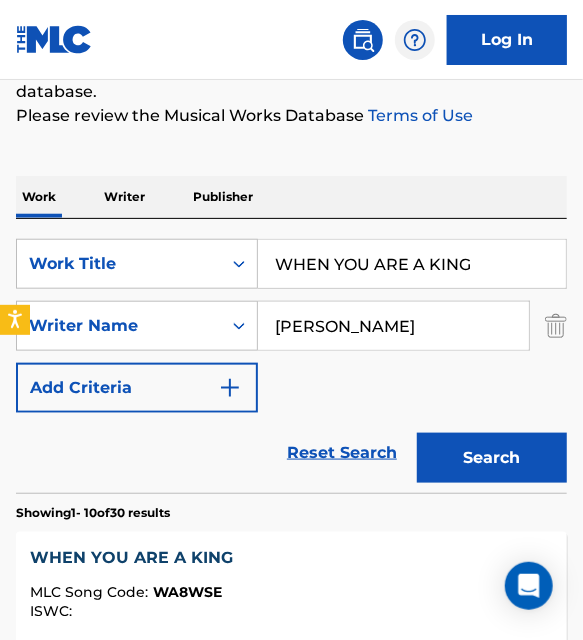 scroll, scrollTop: 277, scrollLeft: 0, axis: vertical 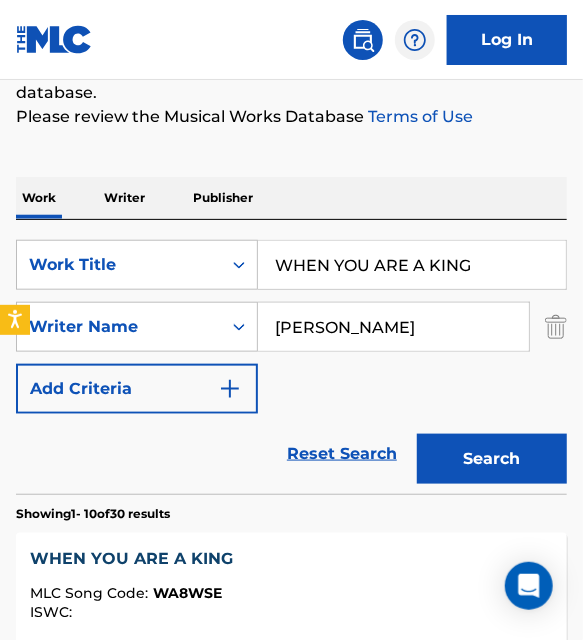 click on "WHEN YOU ARE A KING" at bounding box center (412, 265) 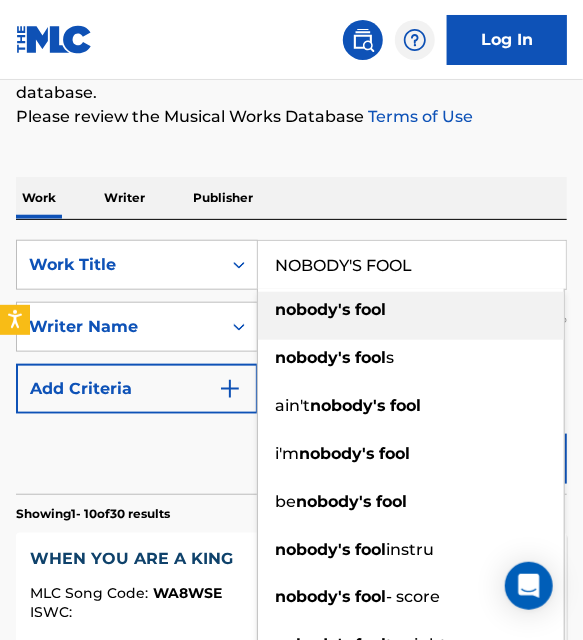 type on "NOBODY'S FOOL" 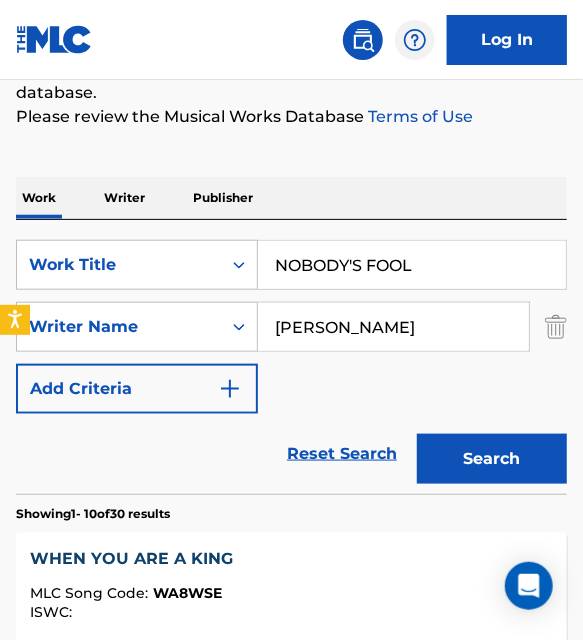 click on "[PERSON_NAME]" at bounding box center (393, 327) 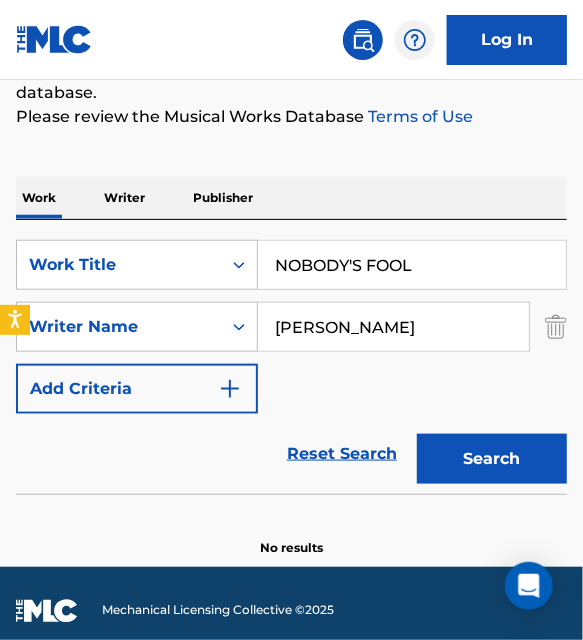 type on "[PERSON_NAME]" 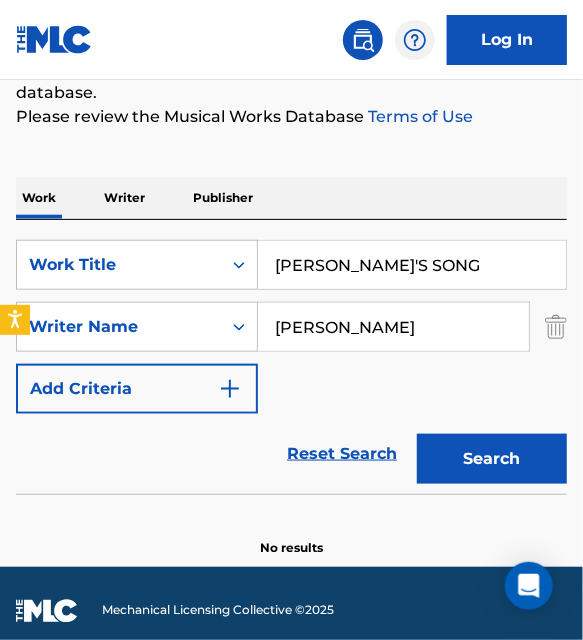 type on "[PERSON_NAME]'S SONG" 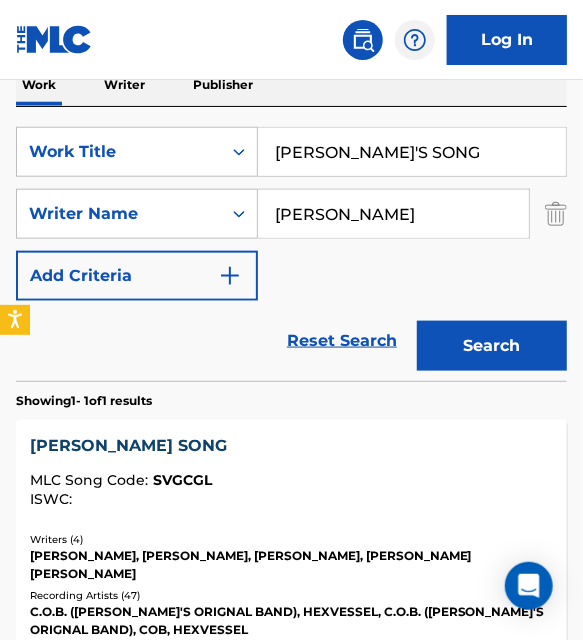 scroll, scrollTop: 356, scrollLeft: 0, axis: vertical 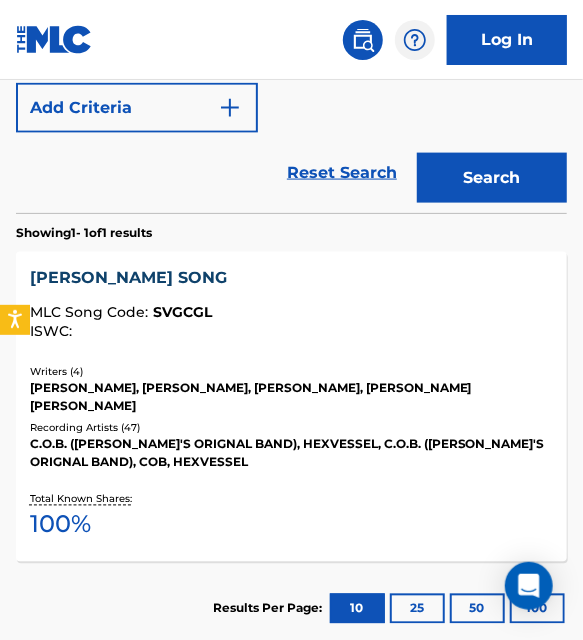 click on "[PERSON_NAME], [PERSON_NAME], [PERSON_NAME], [PERSON_NAME] [PERSON_NAME]" at bounding box center (291, 398) 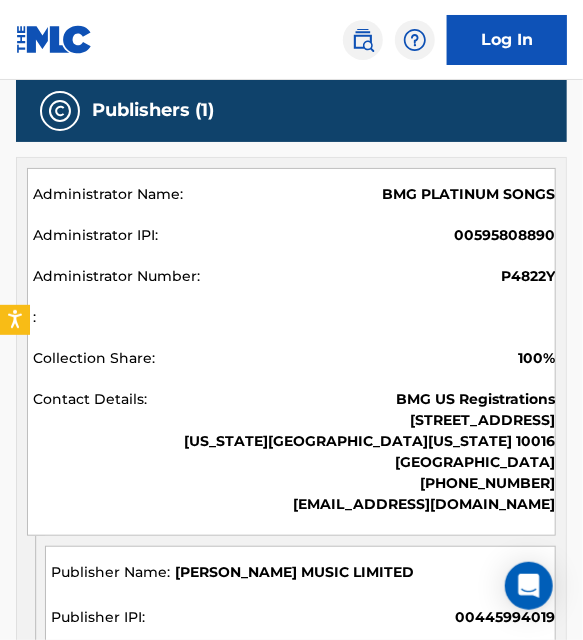 scroll, scrollTop: 1163, scrollLeft: 0, axis: vertical 